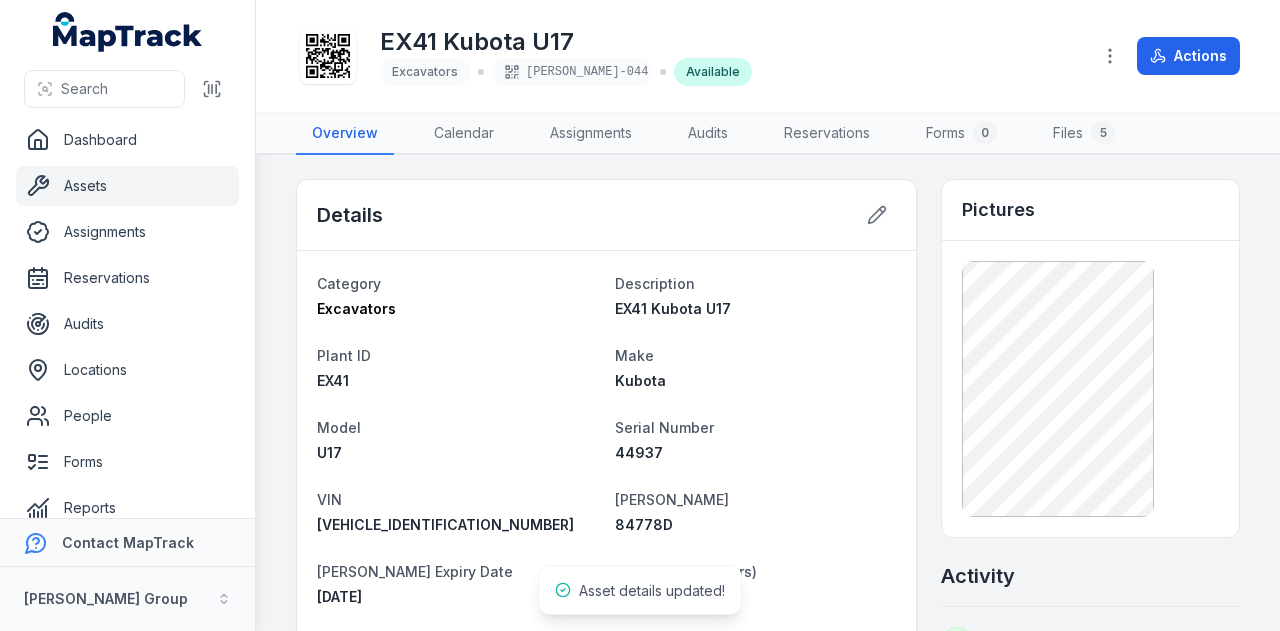 scroll, scrollTop: 0, scrollLeft: 0, axis: both 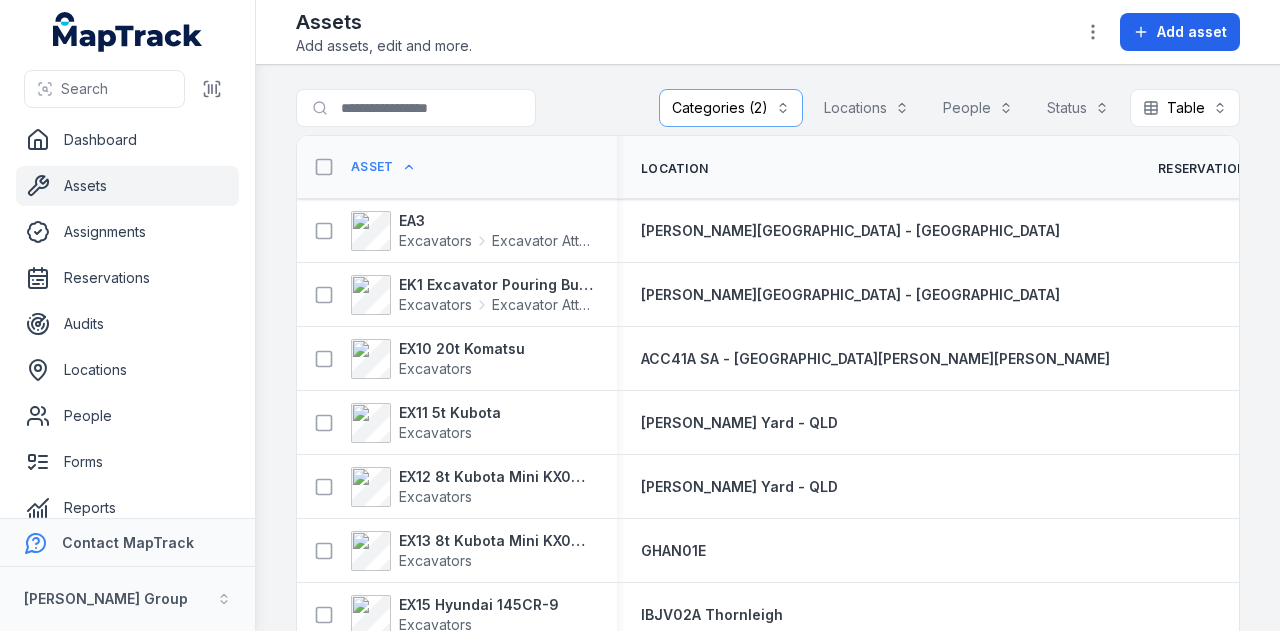click on "Categories   (2)" at bounding box center [731, 108] 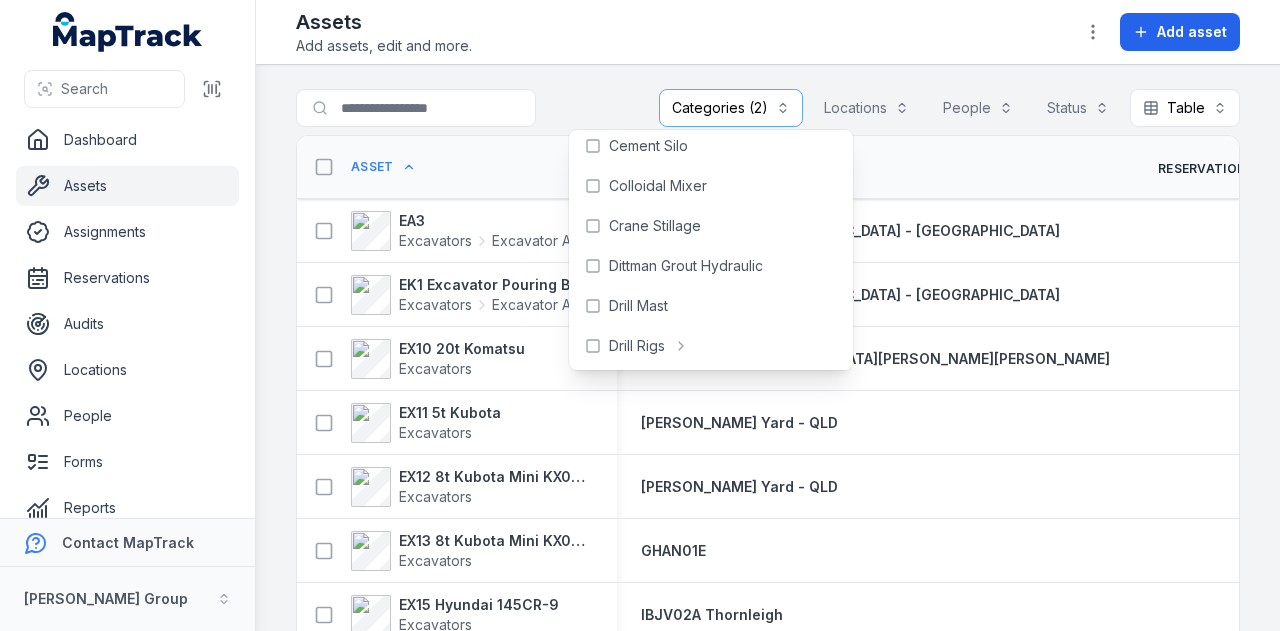 scroll, scrollTop: 420, scrollLeft: 0, axis: vertical 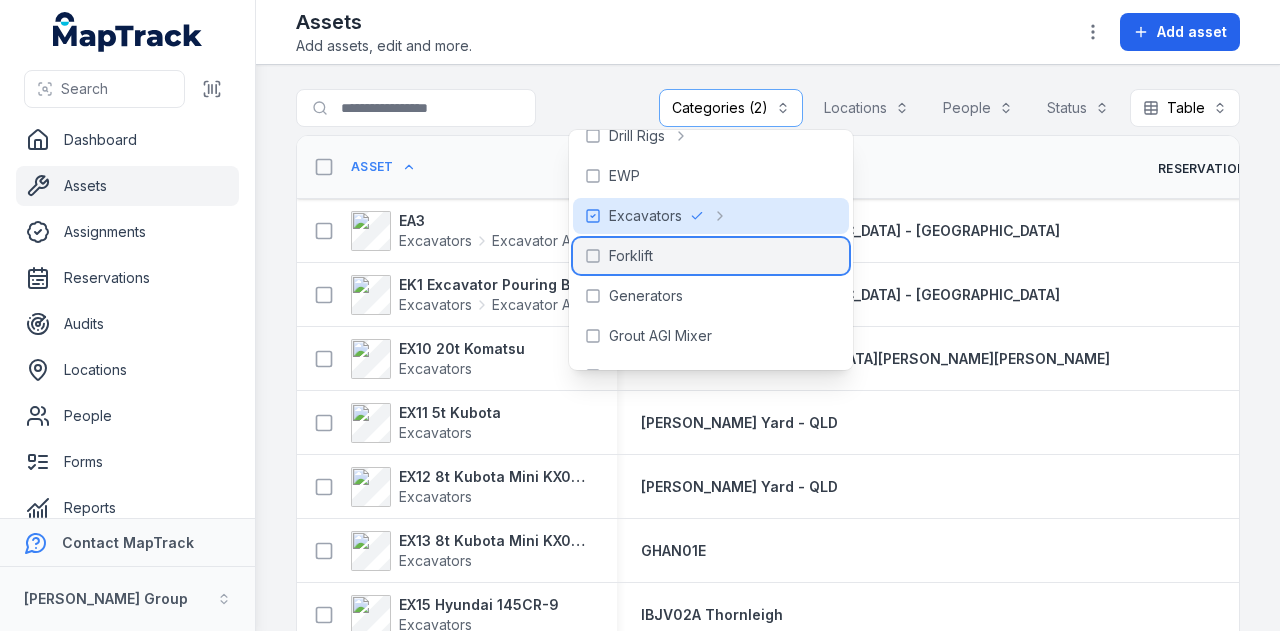 click on "Forklift" at bounding box center [711, 256] 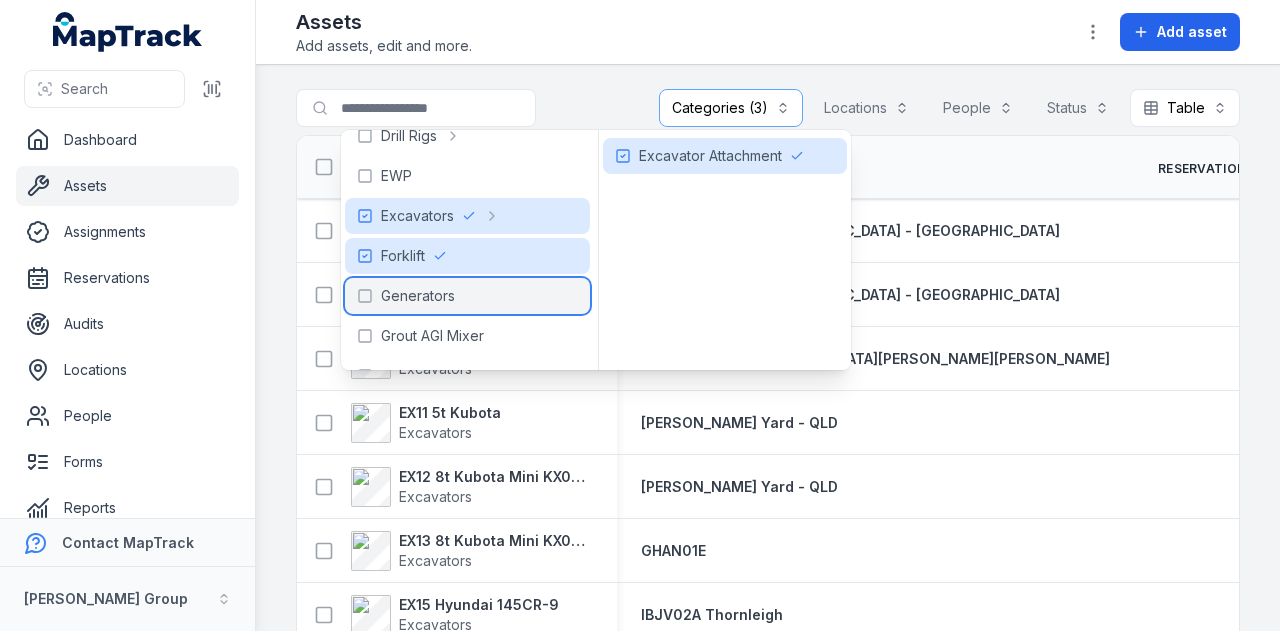 click on "Generators" at bounding box center [418, 296] 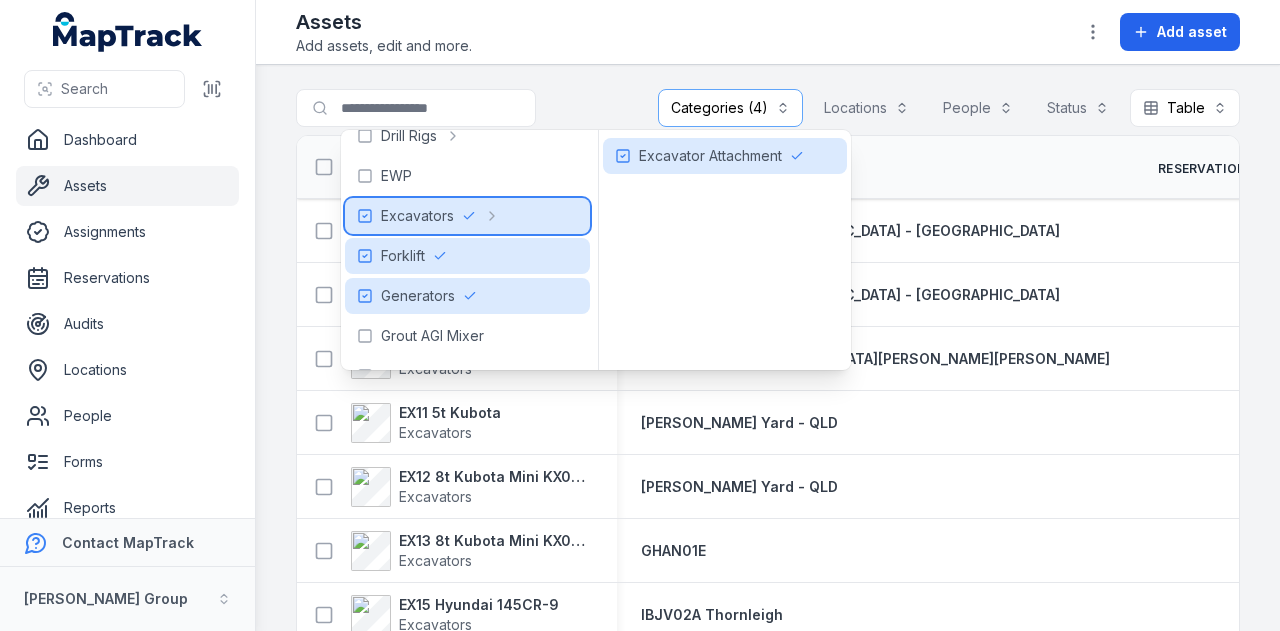 click on "Excavators" at bounding box center (417, 216) 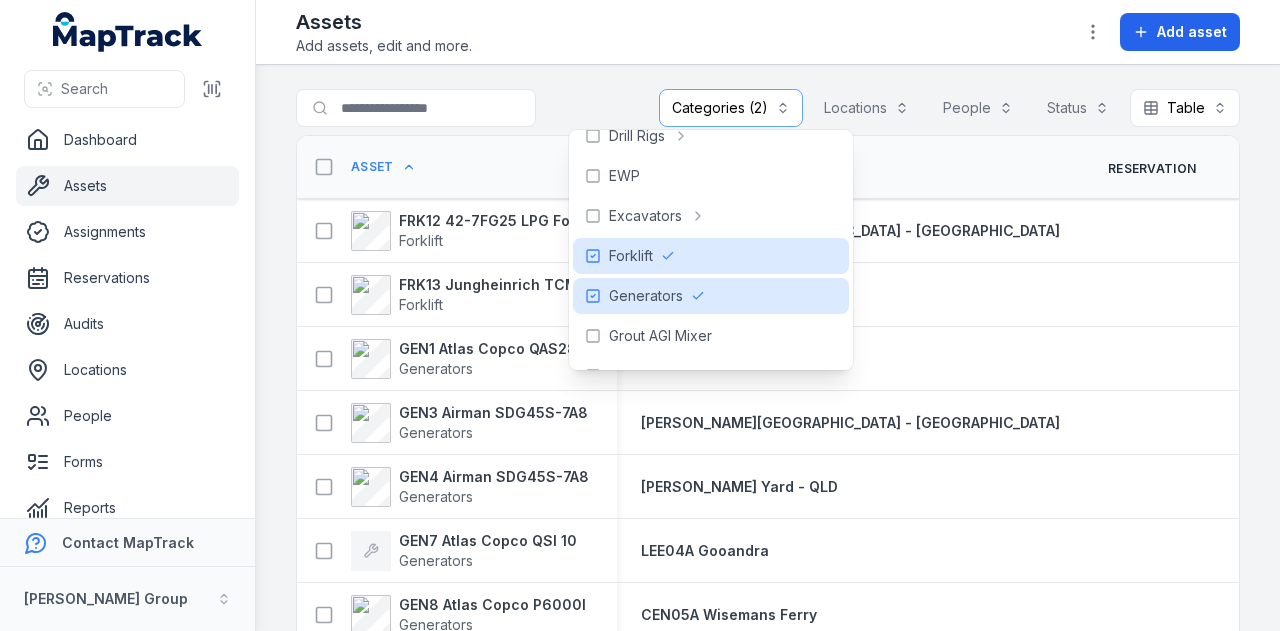 click on "**********" at bounding box center (768, 348) 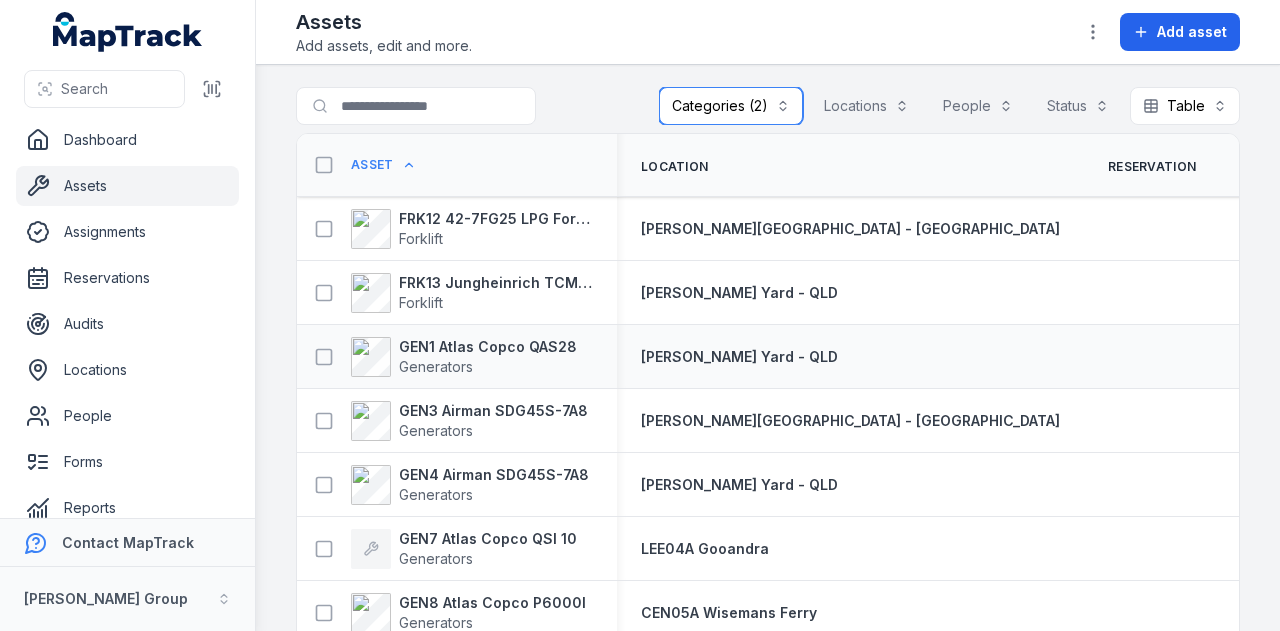 scroll, scrollTop: 0, scrollLeft: 0, axis: both 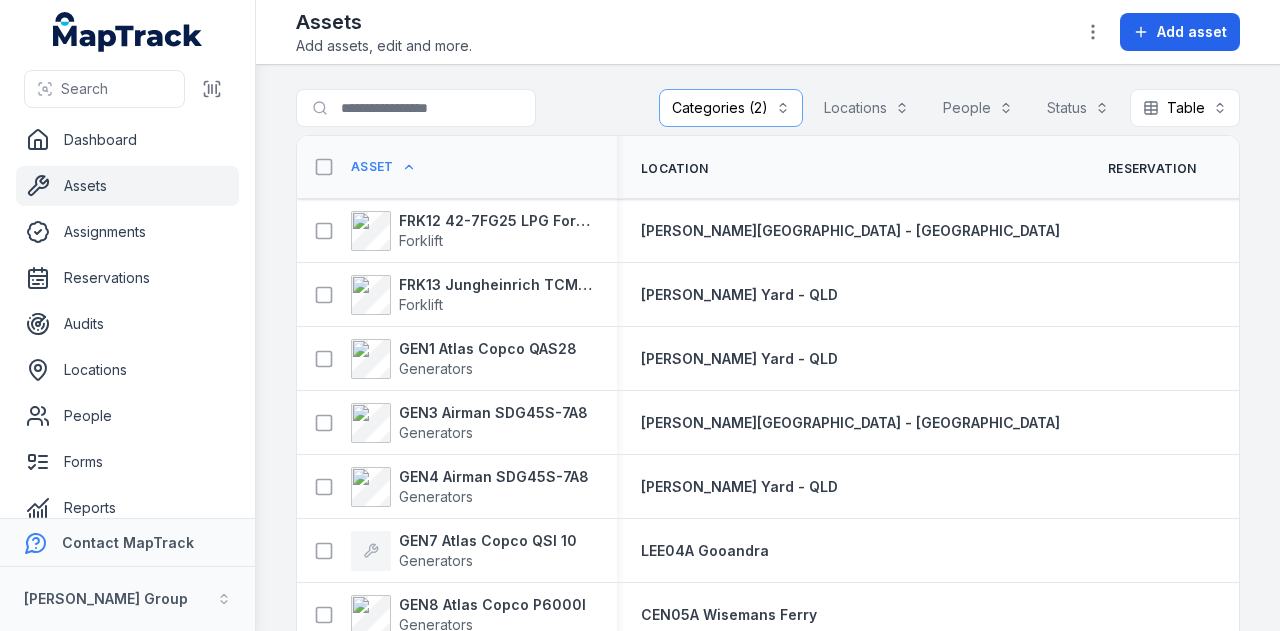 click on "Asset" at bounding box center (372, 167) 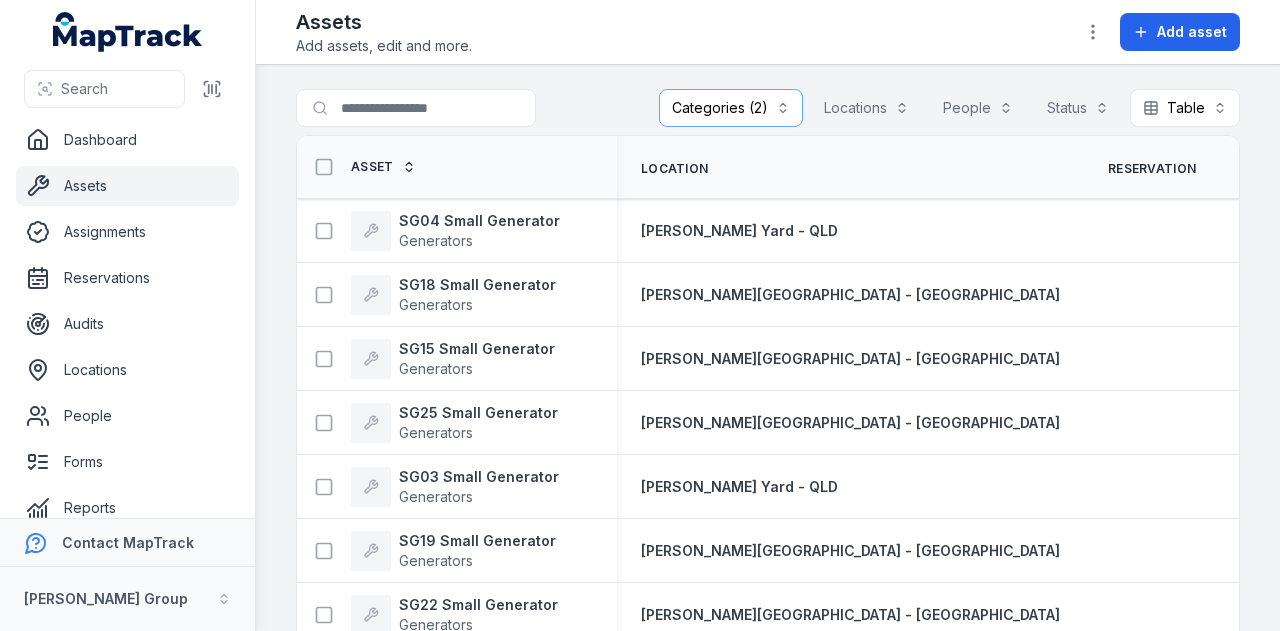 scroll, scrollTop: 0, scrollLeft: 0, axis: both 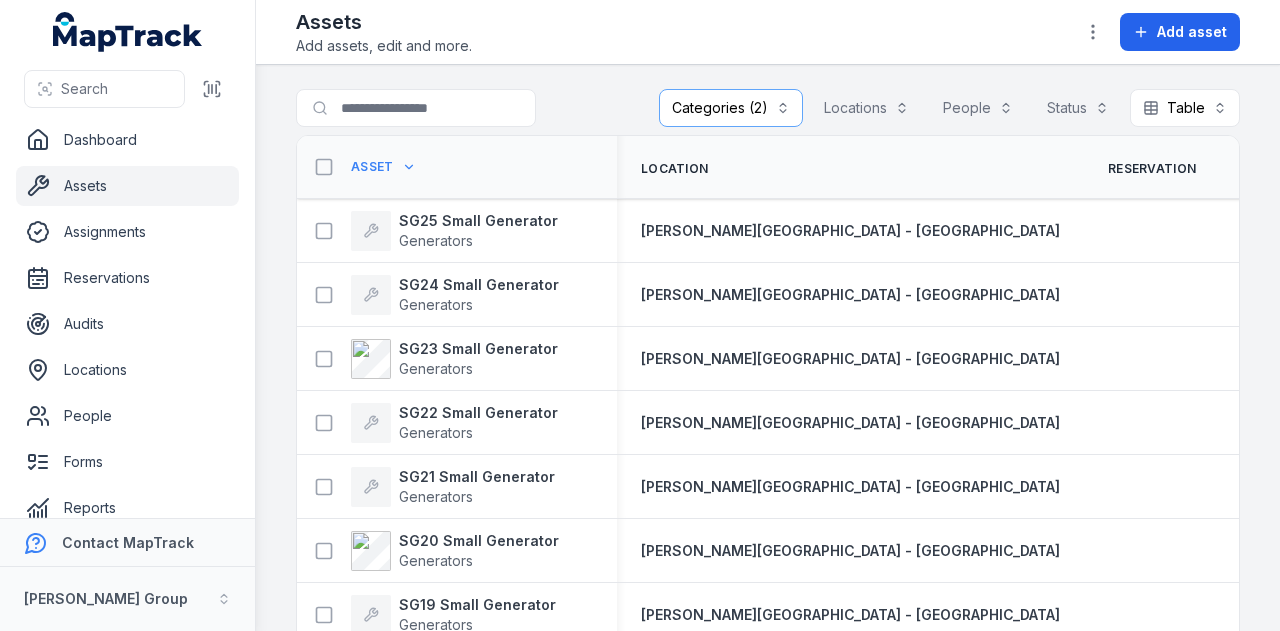 click on "Asset" at bounding box center [372, 167] 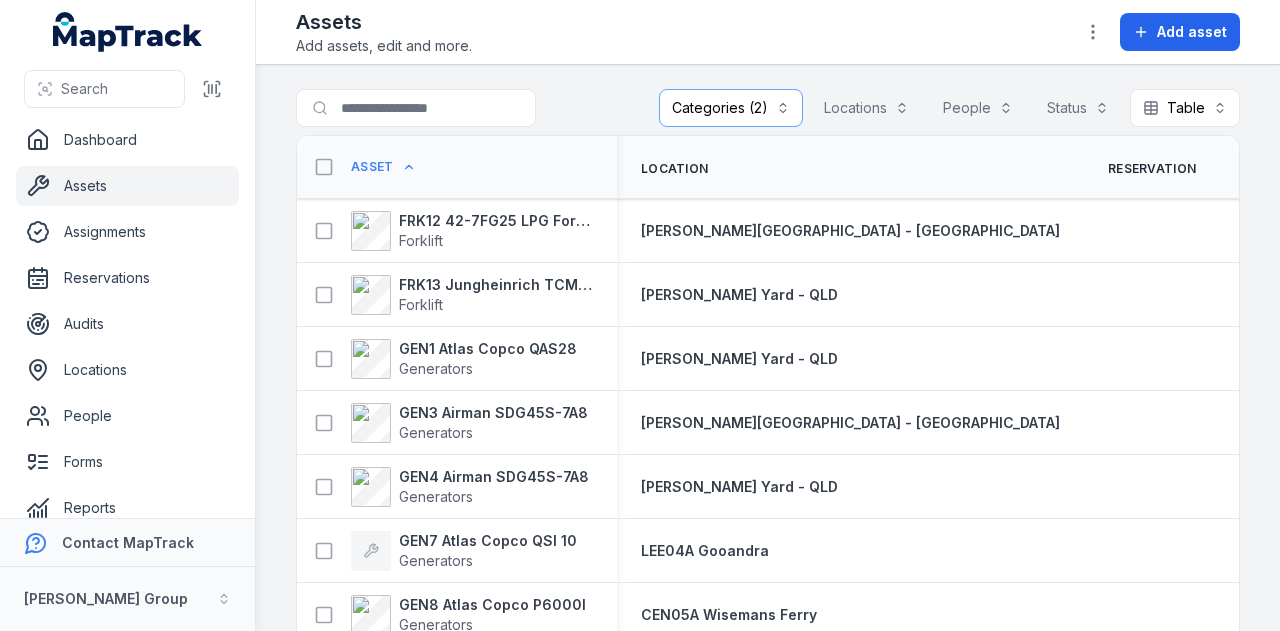 scroll, scrollTop: 0, scrollLeft: 0, axis: both 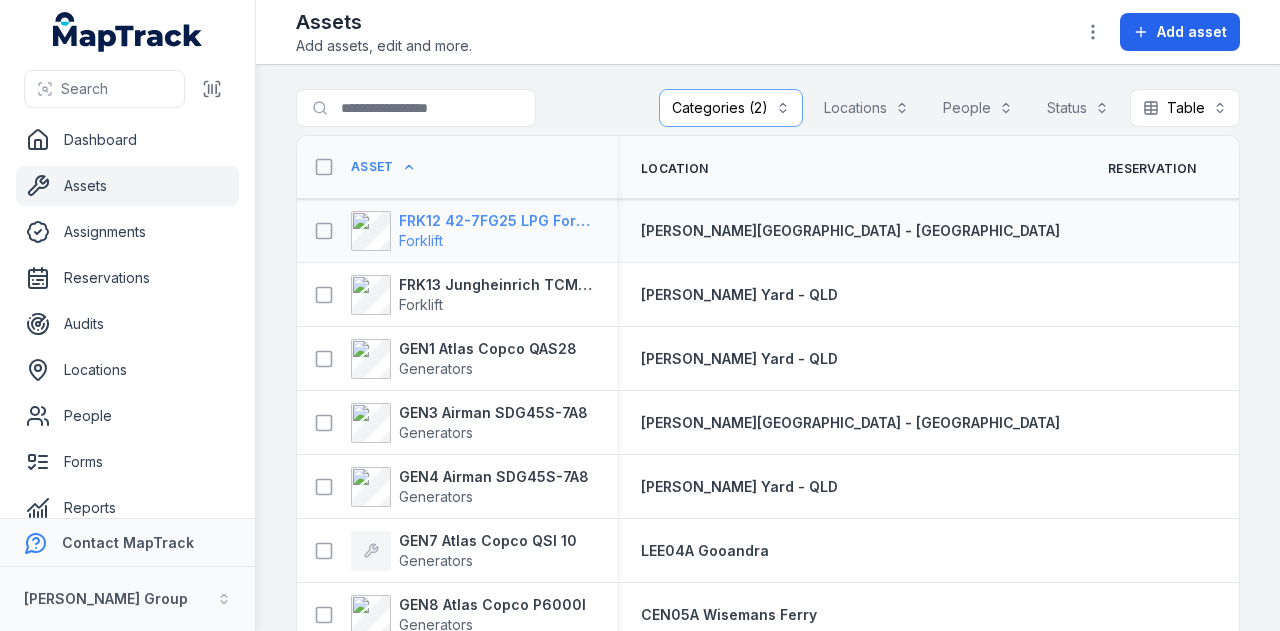 click on "FRK12 42-7FG25 LPG Forklift" at bounding box center (496, 221) 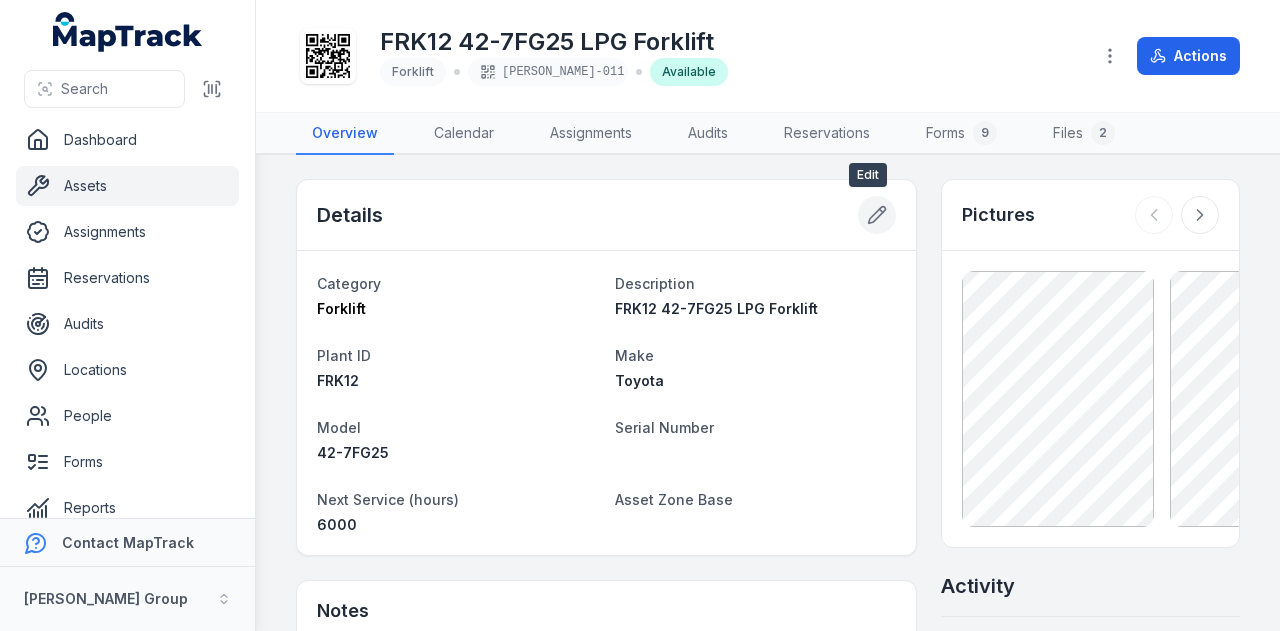 click 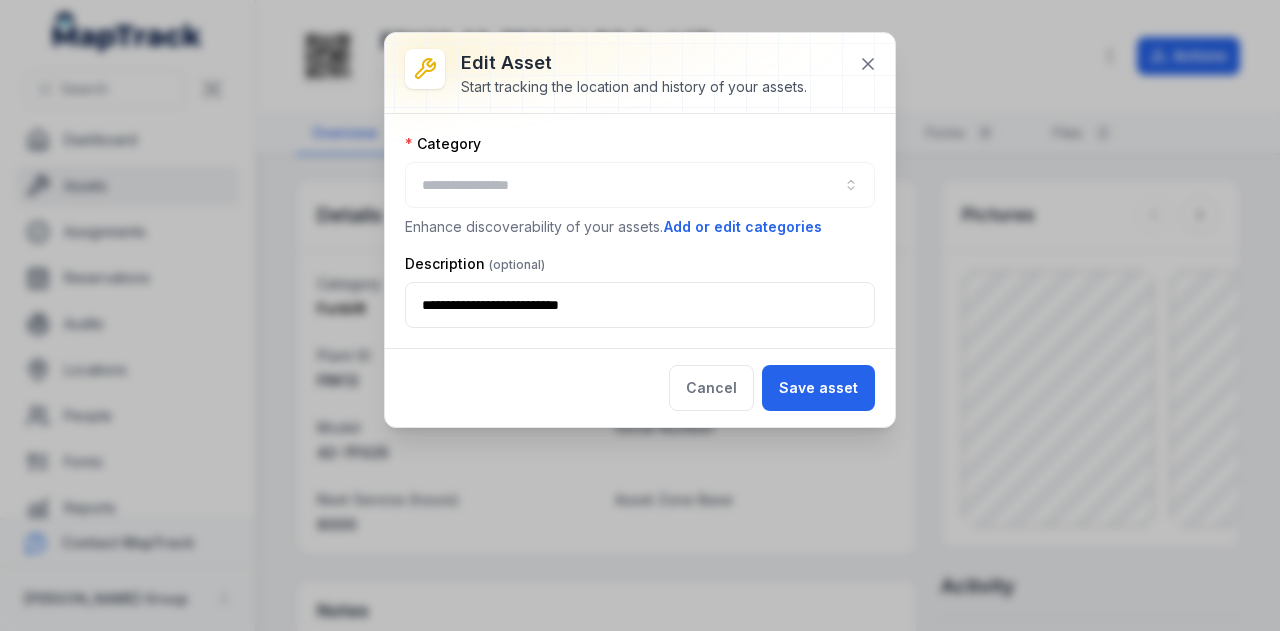 type on "********" 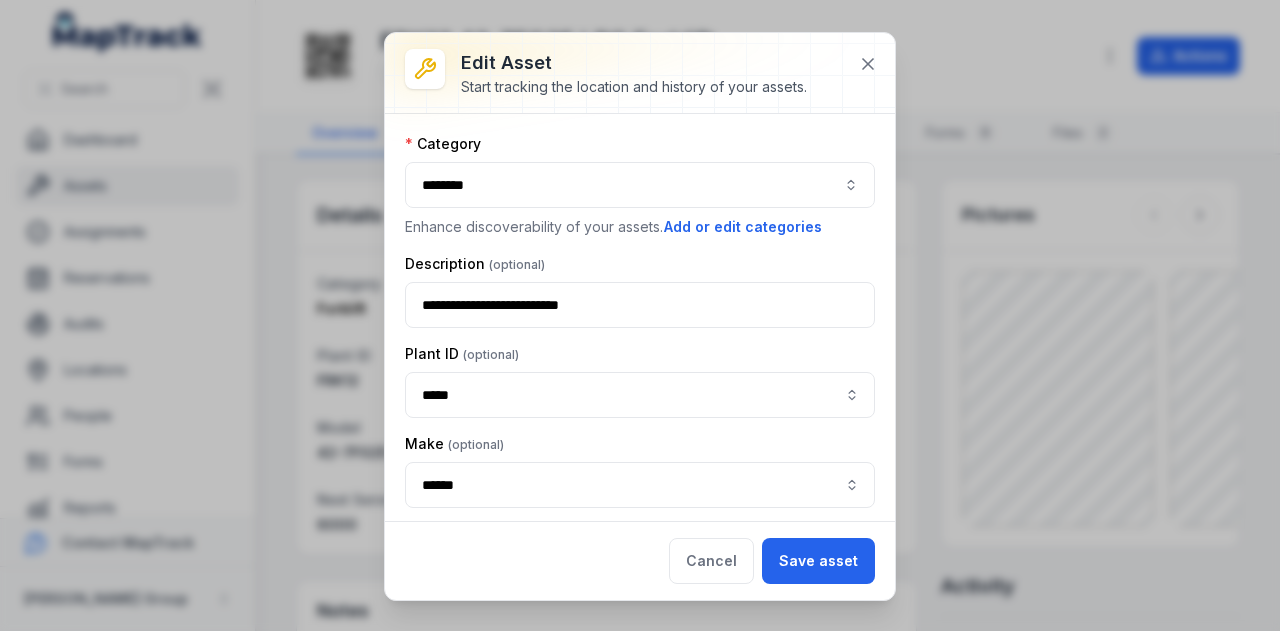 scroll, scrollTop: 359, scrollLeft: 0, axis: vertical 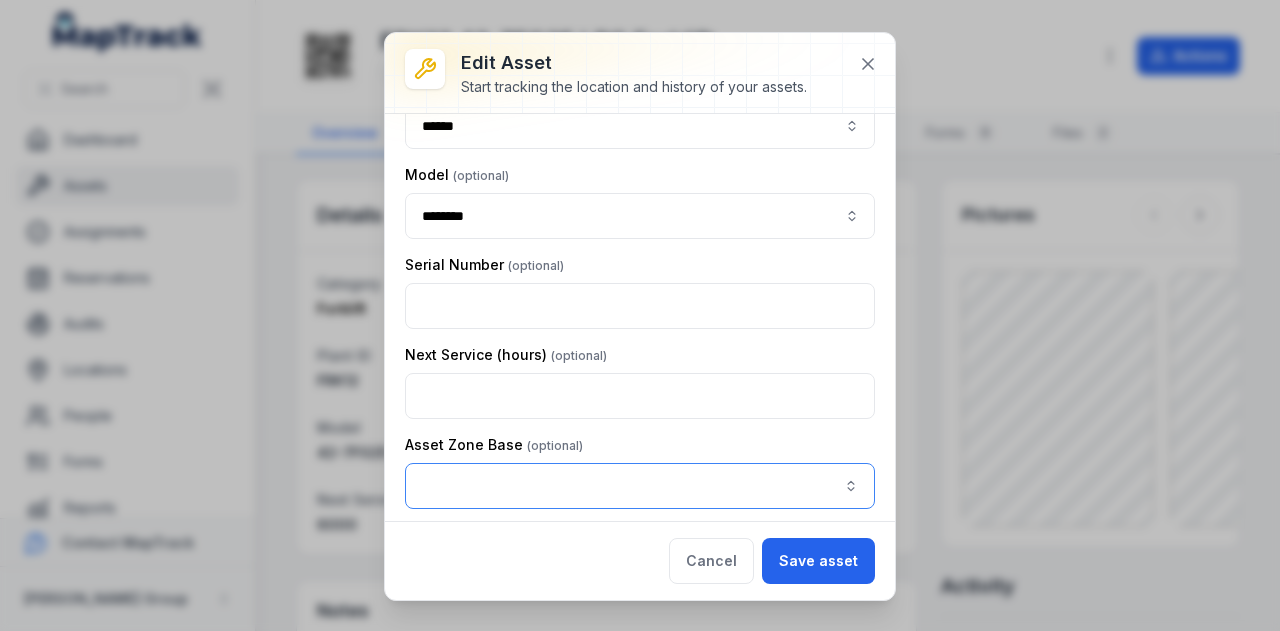 click at bounding box center (640, 486) 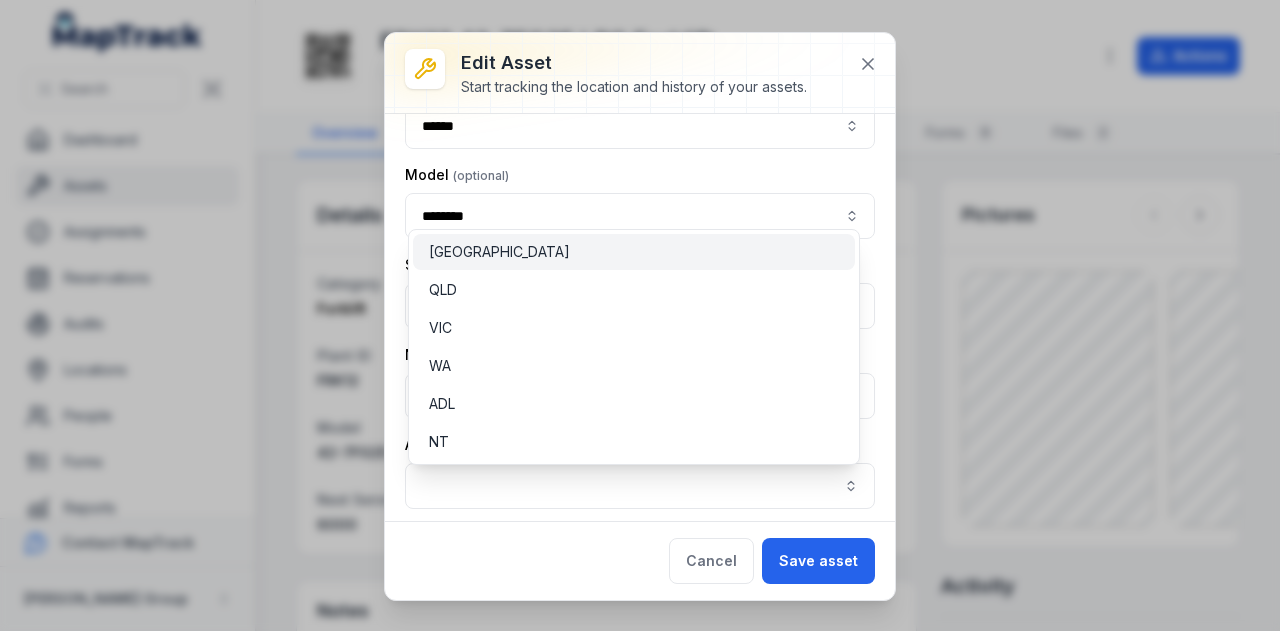 click on "NSW" at bounding box center (634, 252) 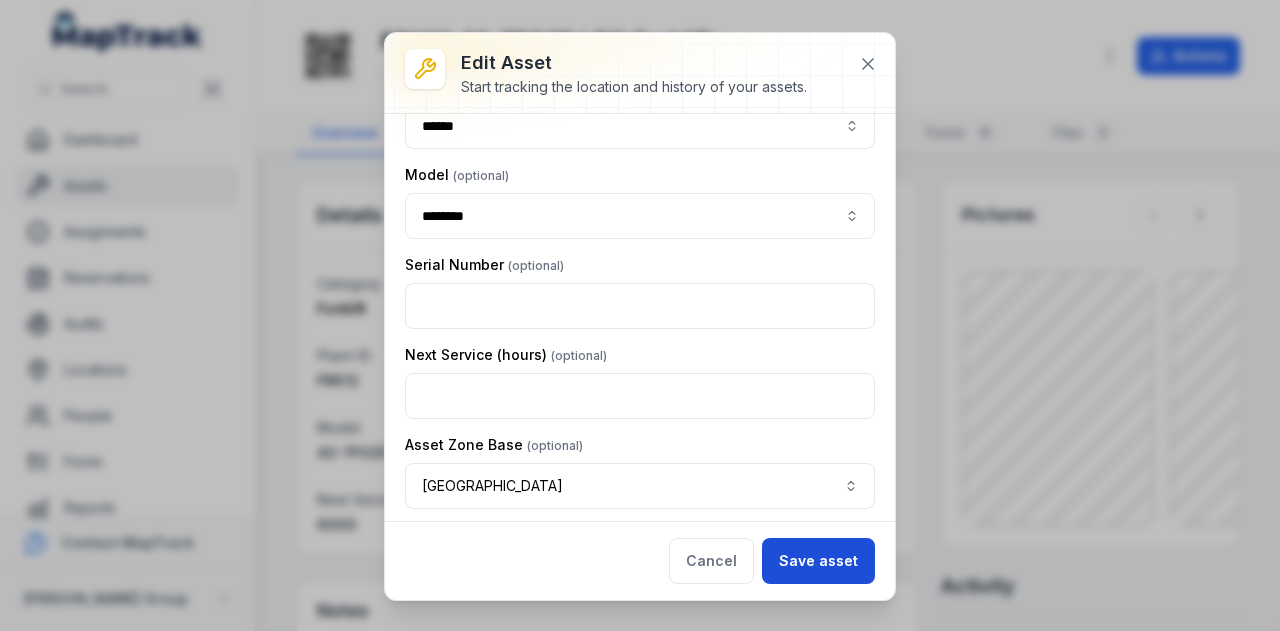 click on "Save asset" at bounding box center (818, 561) 